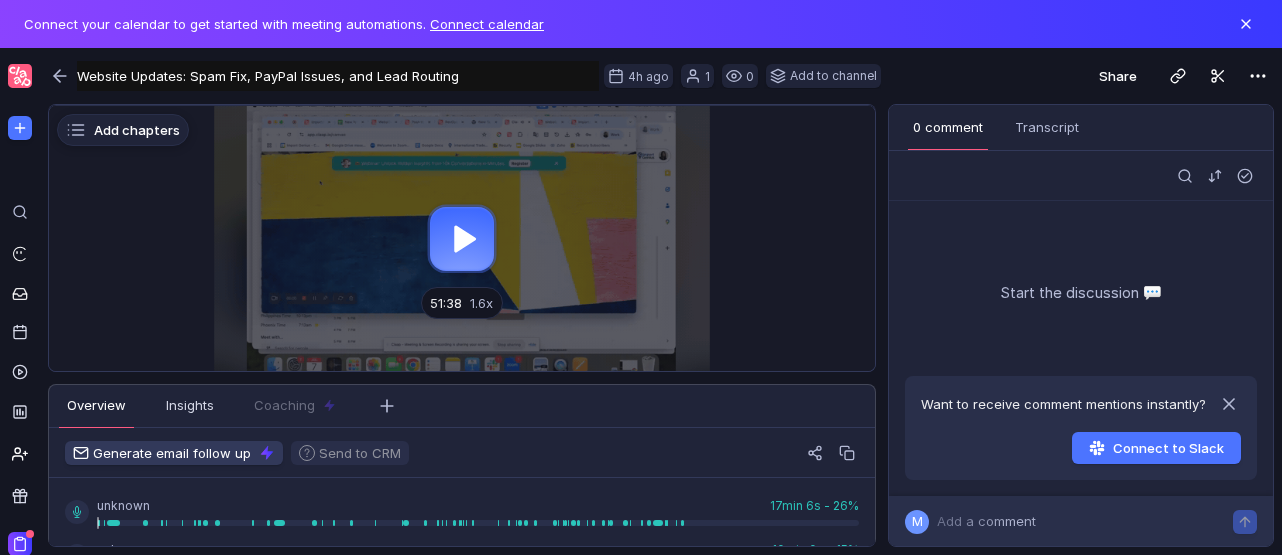 scroll, scrollTop: 0, scrollLeft: 0, axis: both 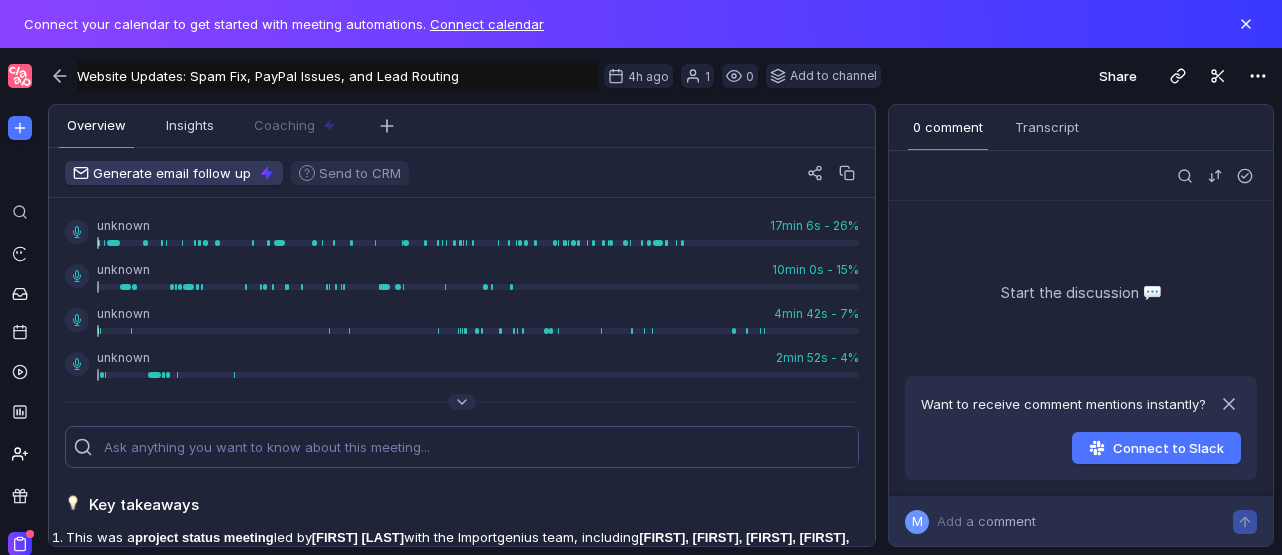 click at bounding box center [481, 447] 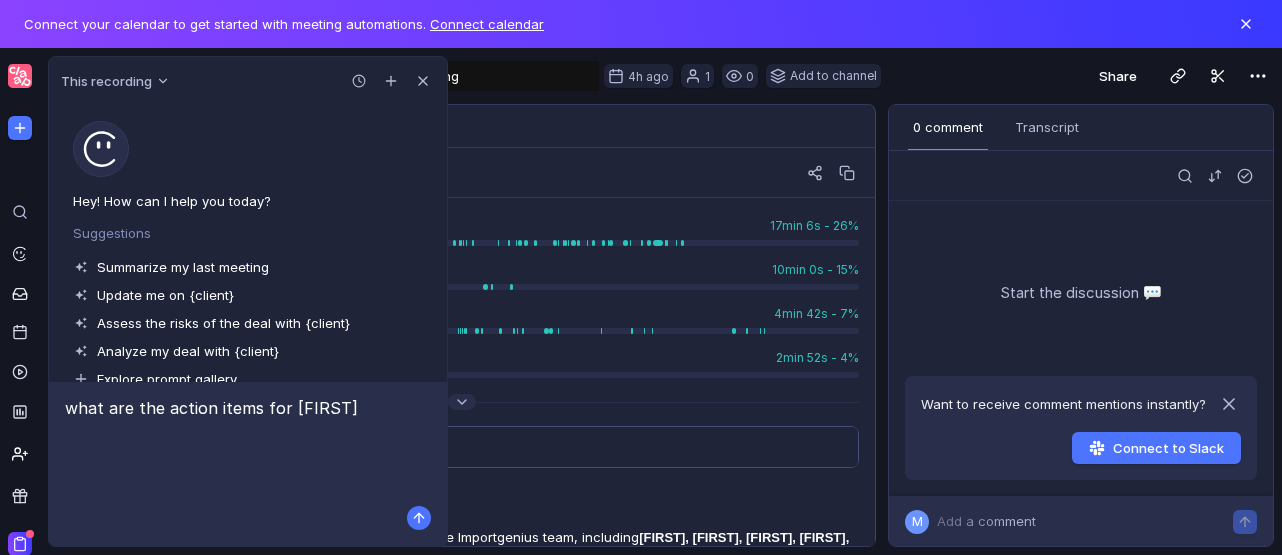 type 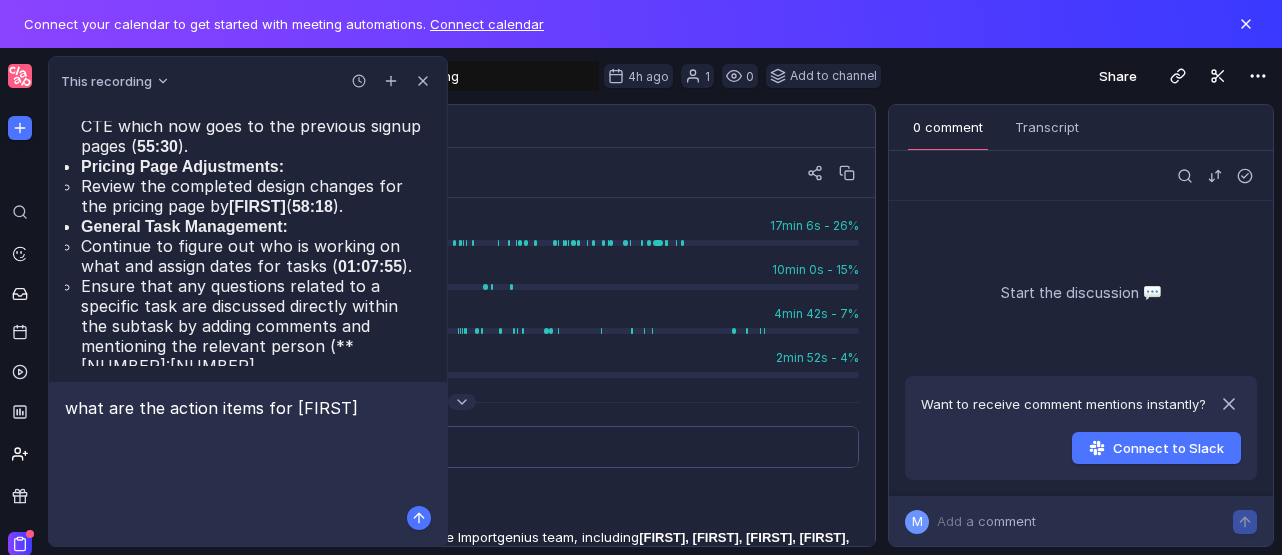 scroll, scrollTop: 1278, scrollLeft: 0, axis: vertical 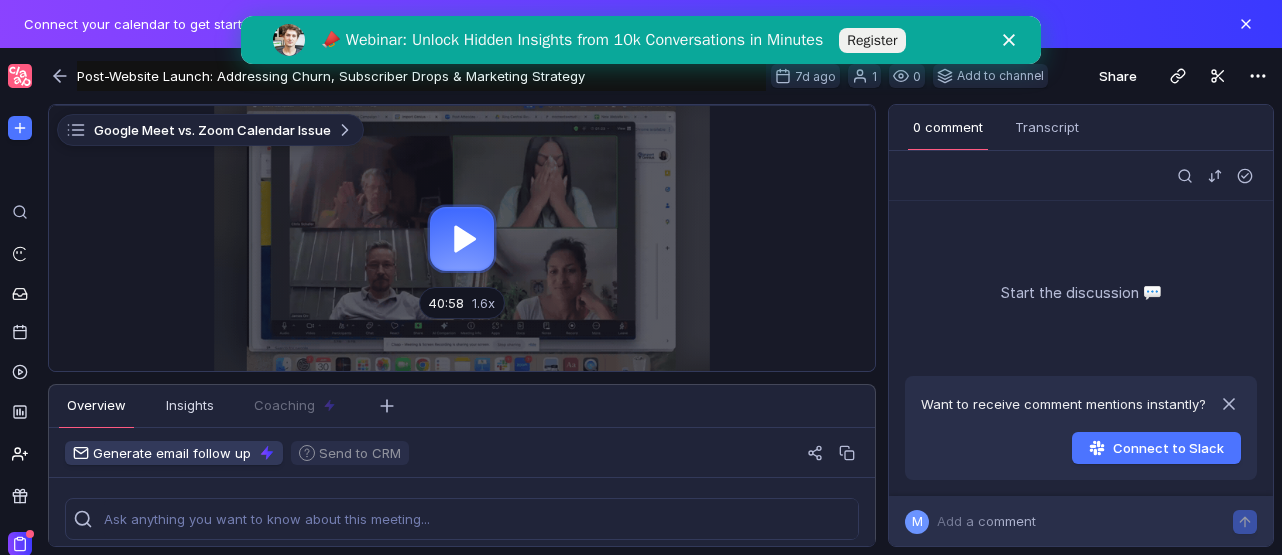 click on "Post-Website Launch: Addressing Churn, Subscriber Drops & Marketing Strategy" at bounding box center [421, 76] 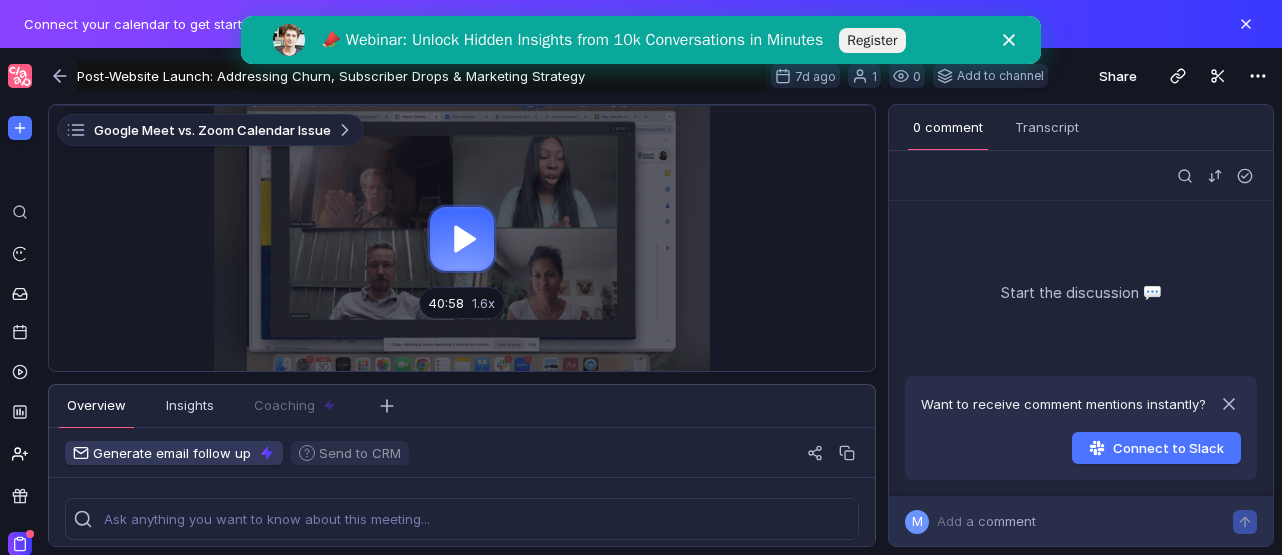 drag, startPoint x: 770, startPoint y: 74, endPoint x: 331, endPoint y: 76, distance: 439.00455 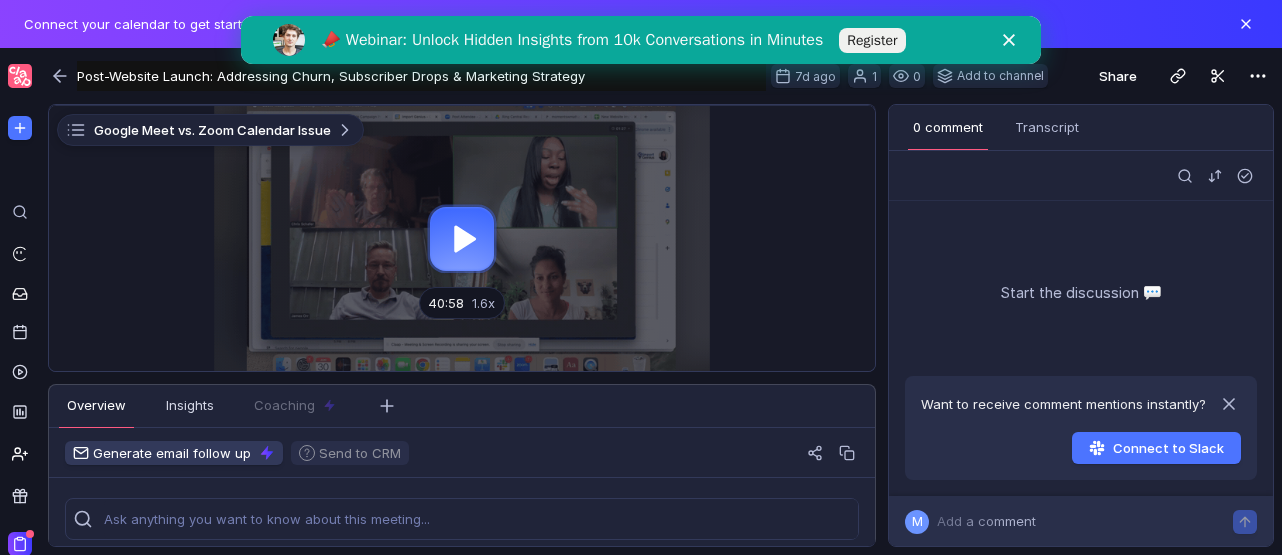 click on "Post-Website Launch: Addressing Churn, Subscriber Drops & Marketing Strategy" at bounding box center [421, 76] 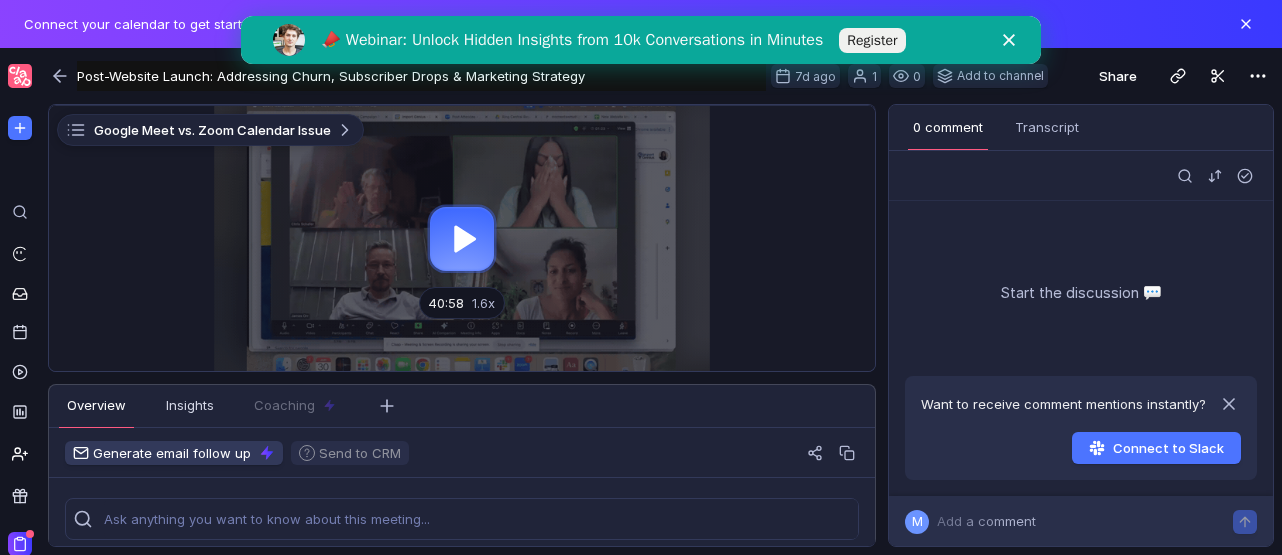 click on "Post-Website Launch: Addressing Churn, Subscriber Drops & Marketing Strategy" at bounding box center (421, 76) 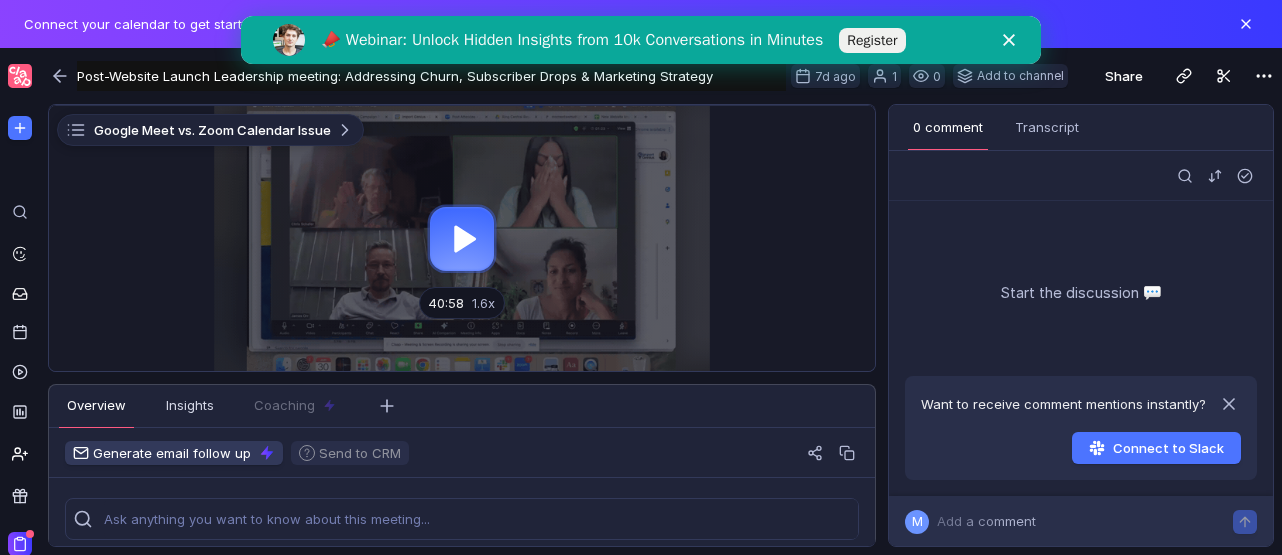 type on "Post-Website Launch Leadership meeting: Addressing Churn, Subscriber Drops & Marketing Strategy" 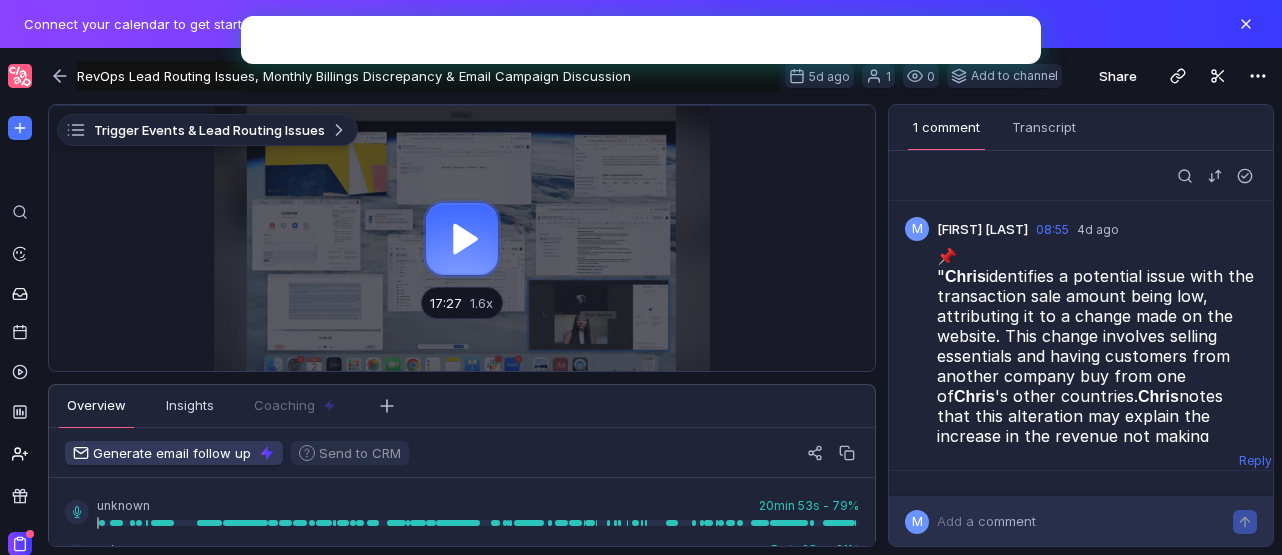 scroll, scrollTop: 0, scrollLeft: 0, axis: both 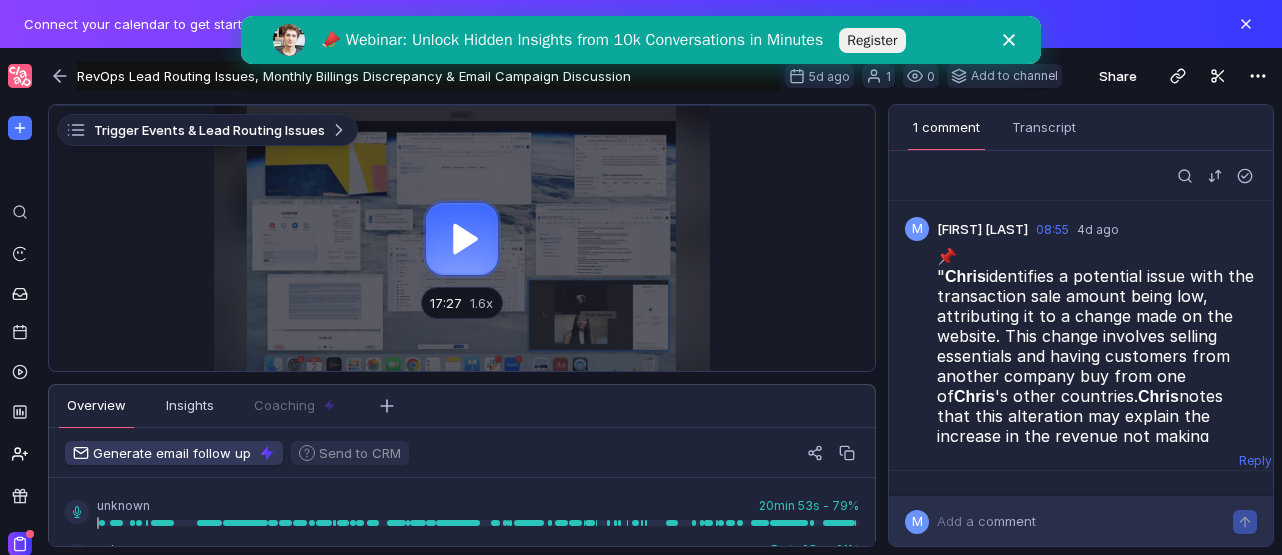click at bounding box center (462, 238) 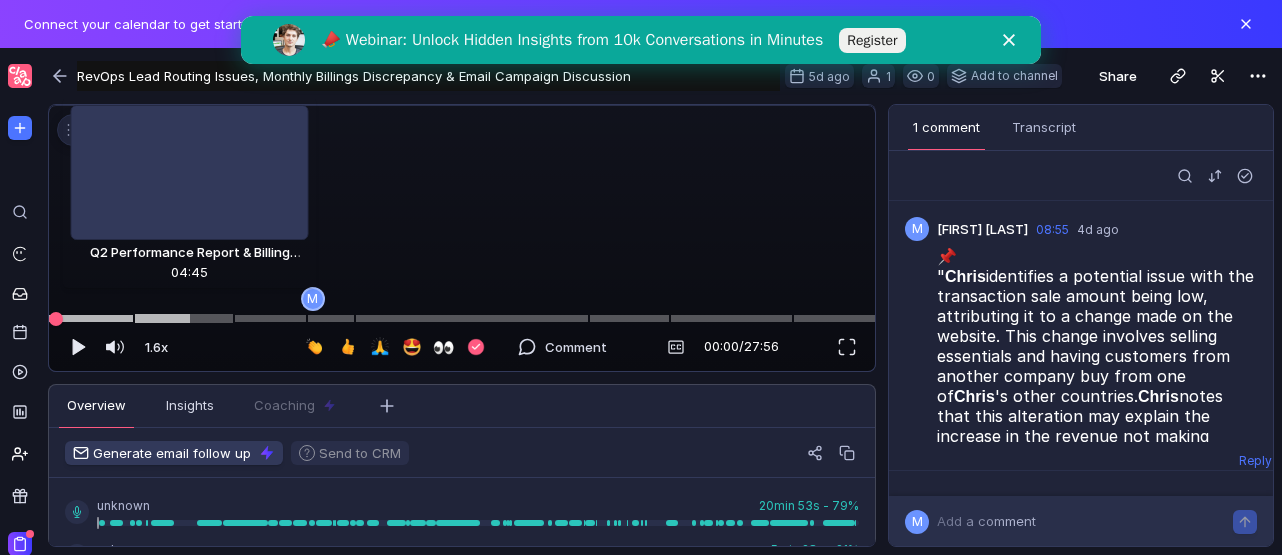 click at bounding box center [462, 318] 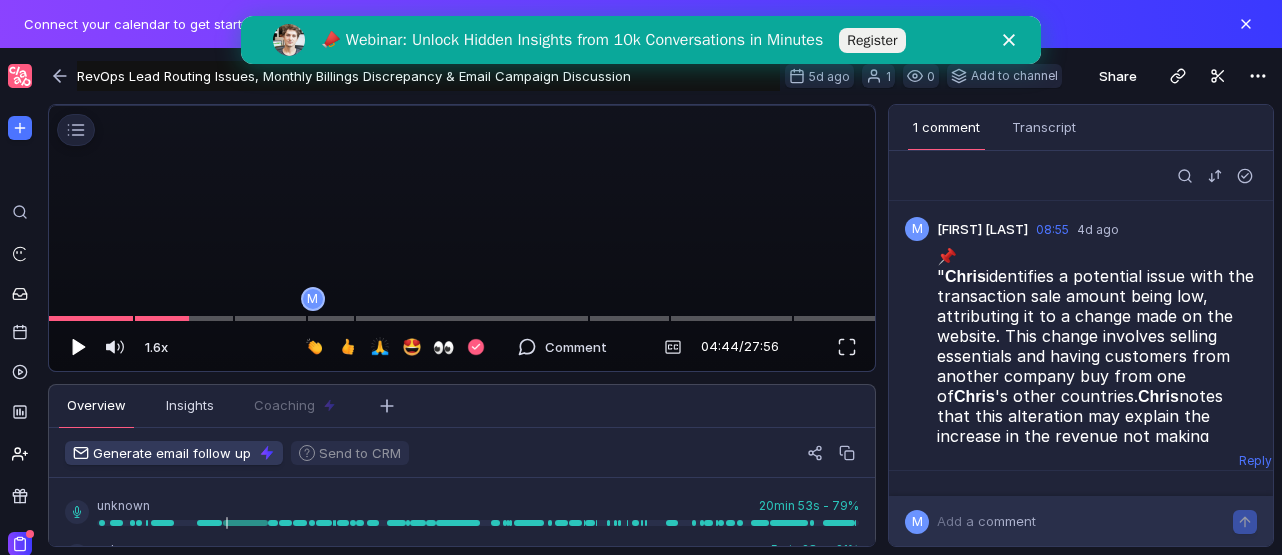 click at bounding box center (79, 347) 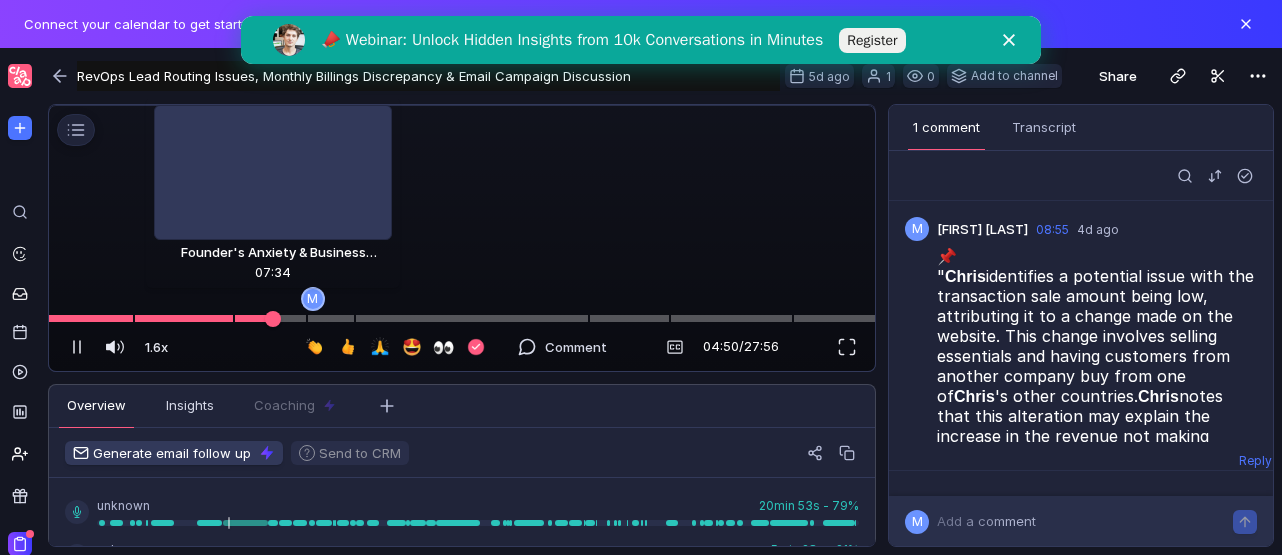 click at bounding box center (462, 318) 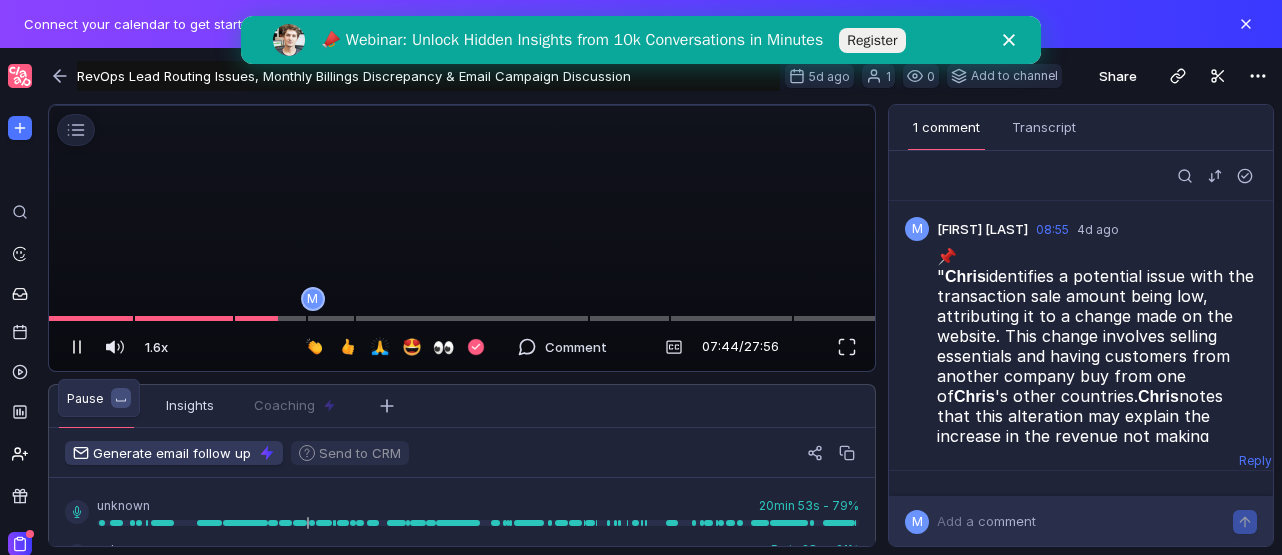 click at bounding box center [77, 347] 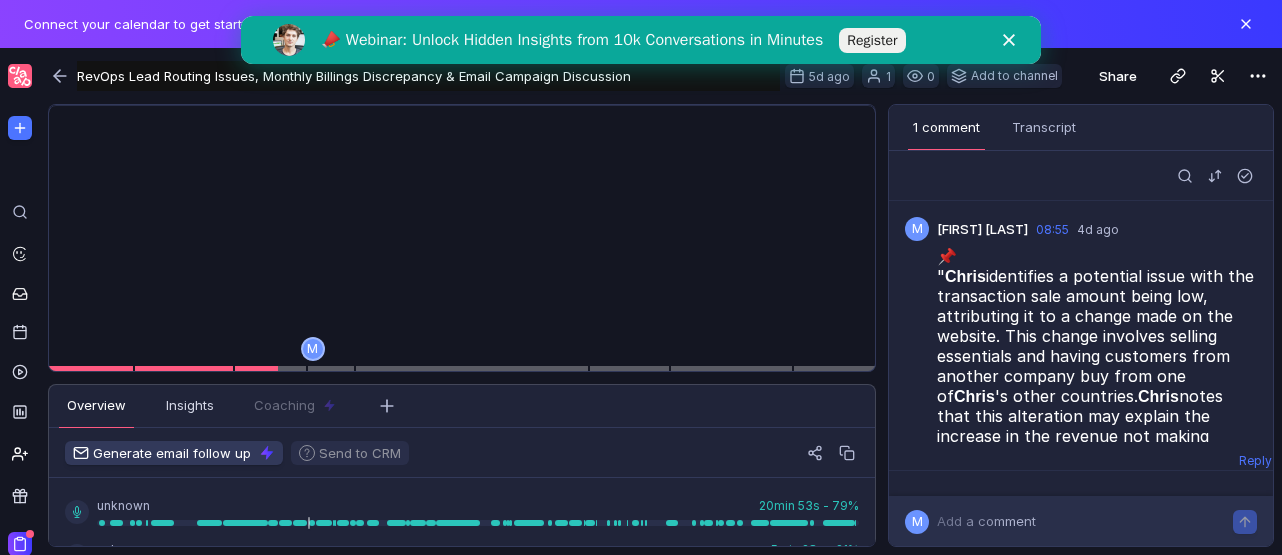 click on "RevOps Lead Routing Issues, Monthly Billings Discrepancy & Email Campaign Discussion" at bounding box center [428, 76] 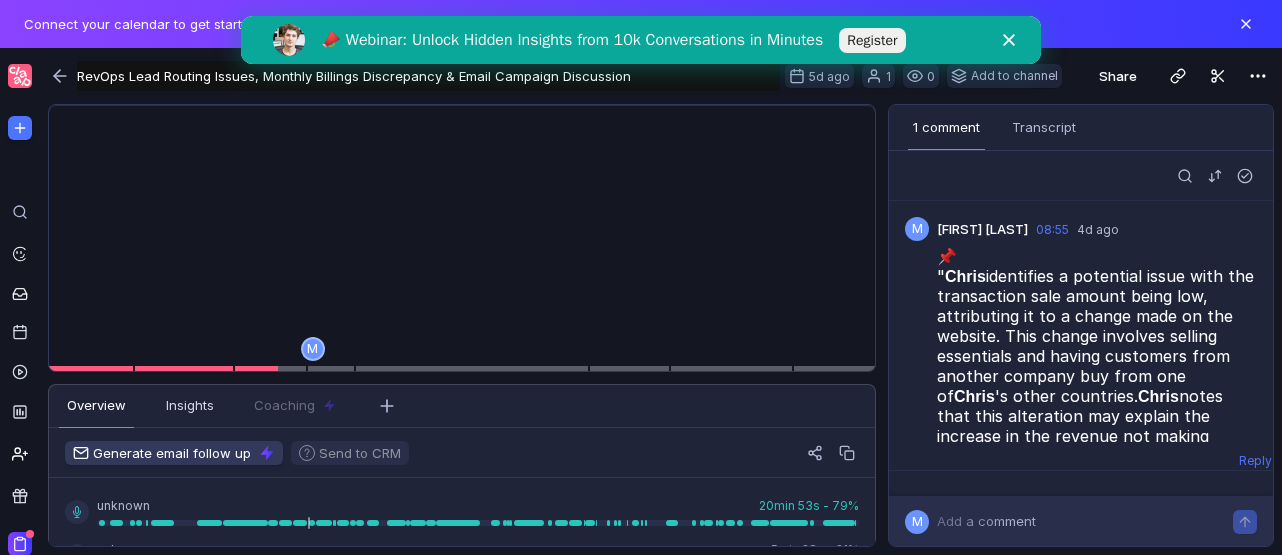 drag, startPoint x: 780, startPoint y: 81, endPoint x: 175, endPoint y: 79, distance: 605.0033 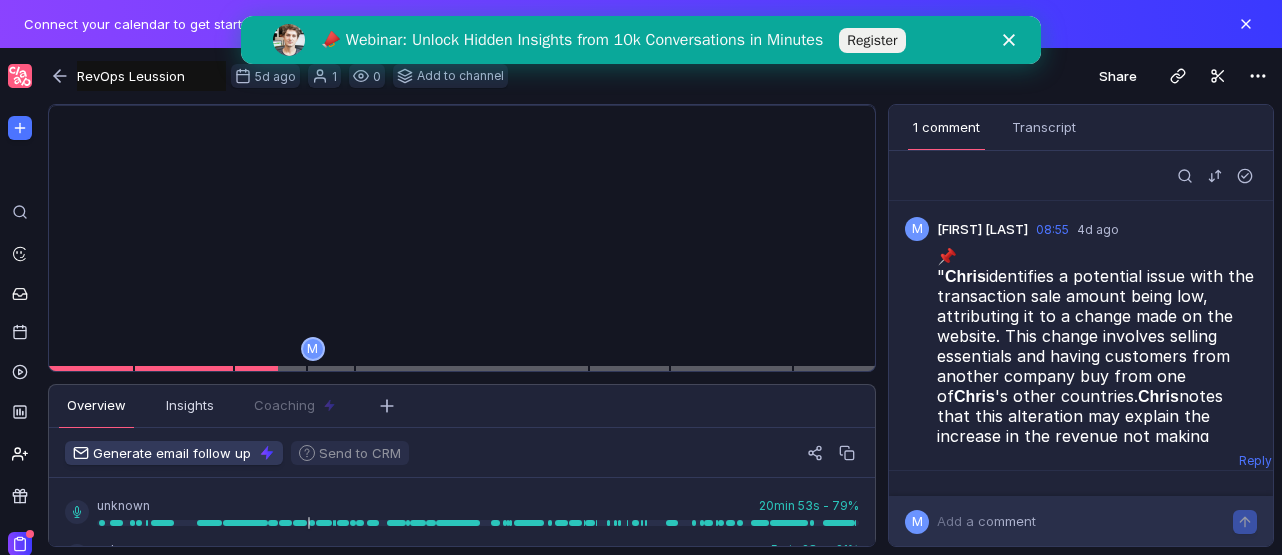 drag, startPoint x: 229, startPoint y: 75, endPoint x: 100, endPoint y: 75, distance: 129 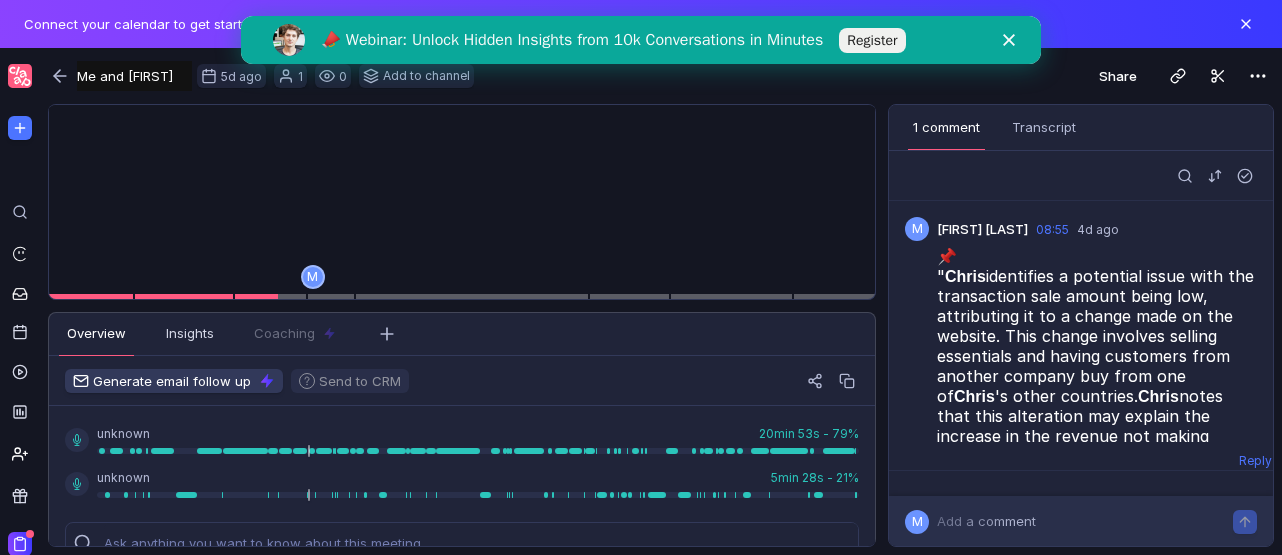 scroll, scrollTop: 63, scrollLeft: 0, axis: vertical 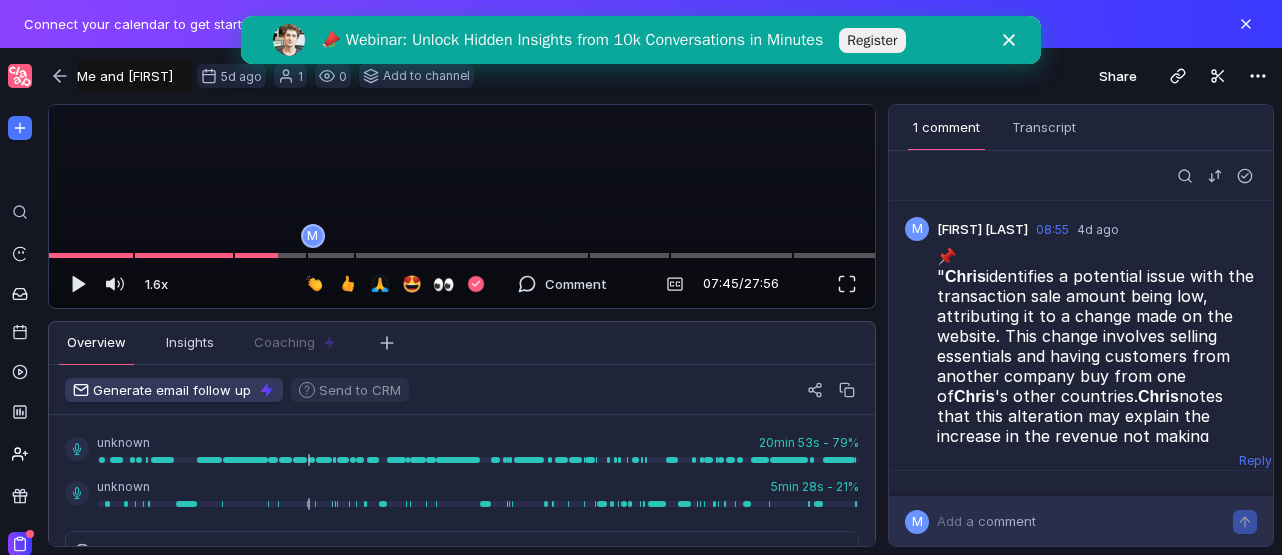 type on "Me and Chris" 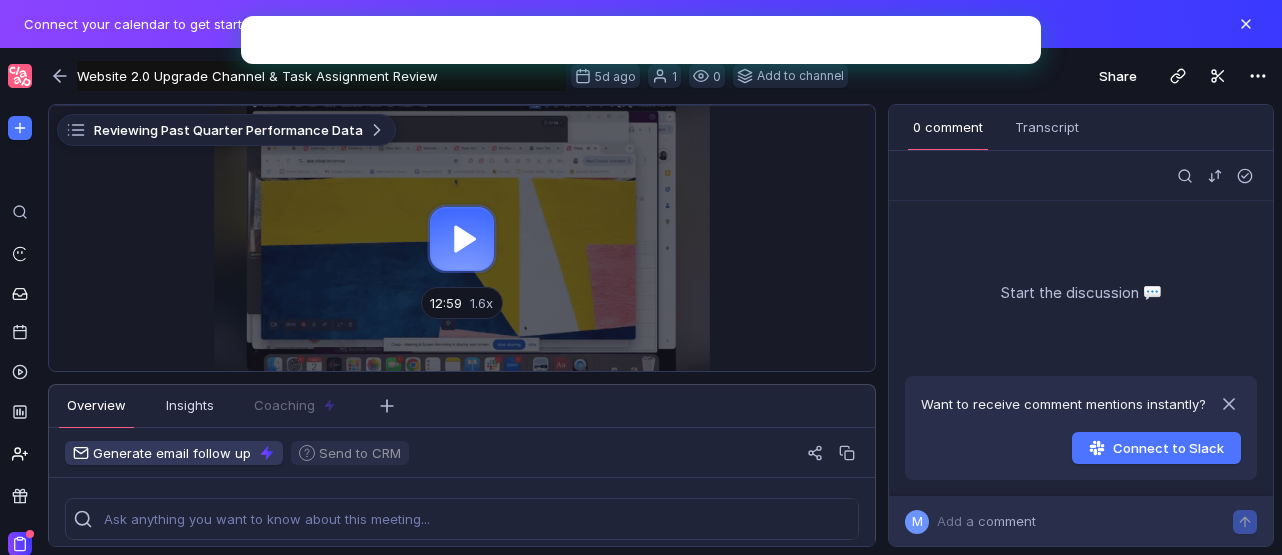 scroll, scrollTop: 0, scrollLeft: 0, axis: both 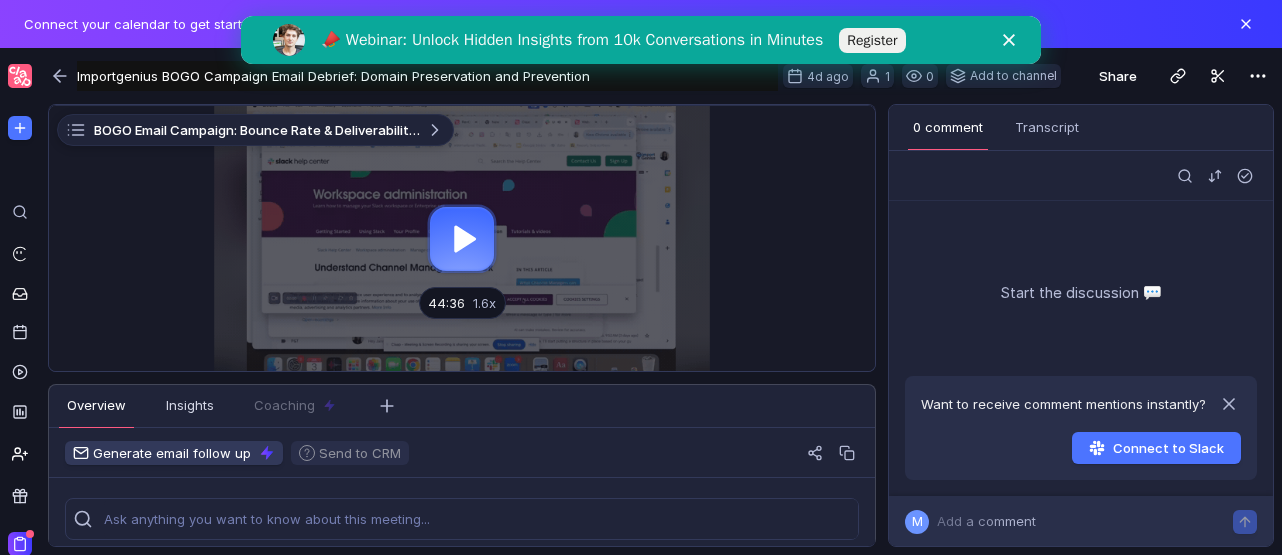 click on "Importgenius BOGO Campaign Email Debrief: Domain Preservation and Prevention" at bounding box center (427, 76) 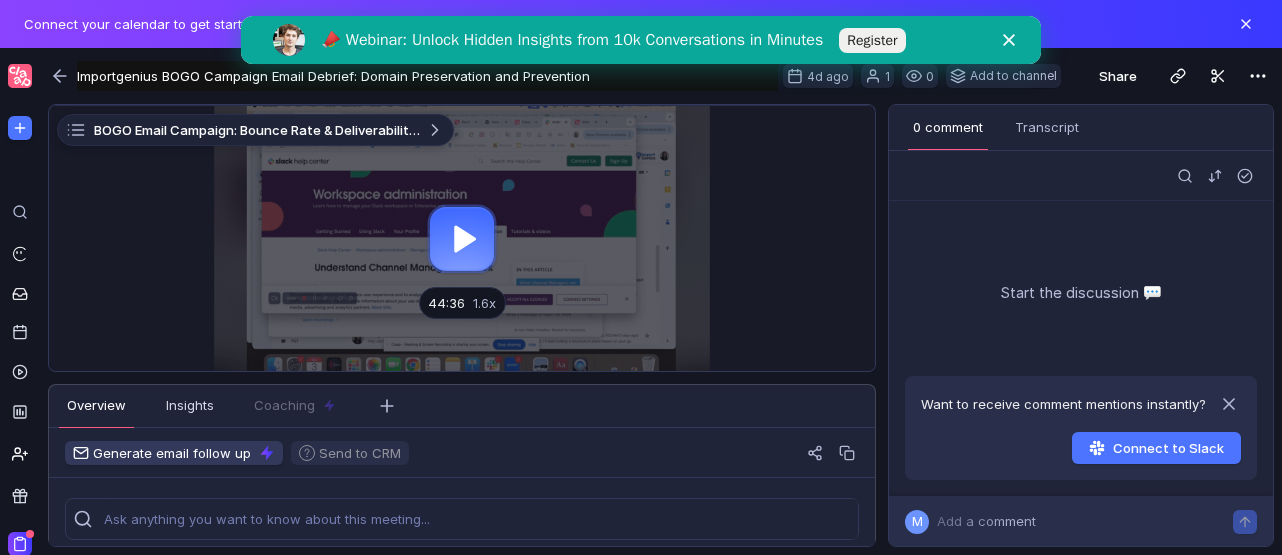 drag, startPoint x: 782, startPoint y: 79, endPoint x: 152, endPoint y: 75, distance: 630.0127 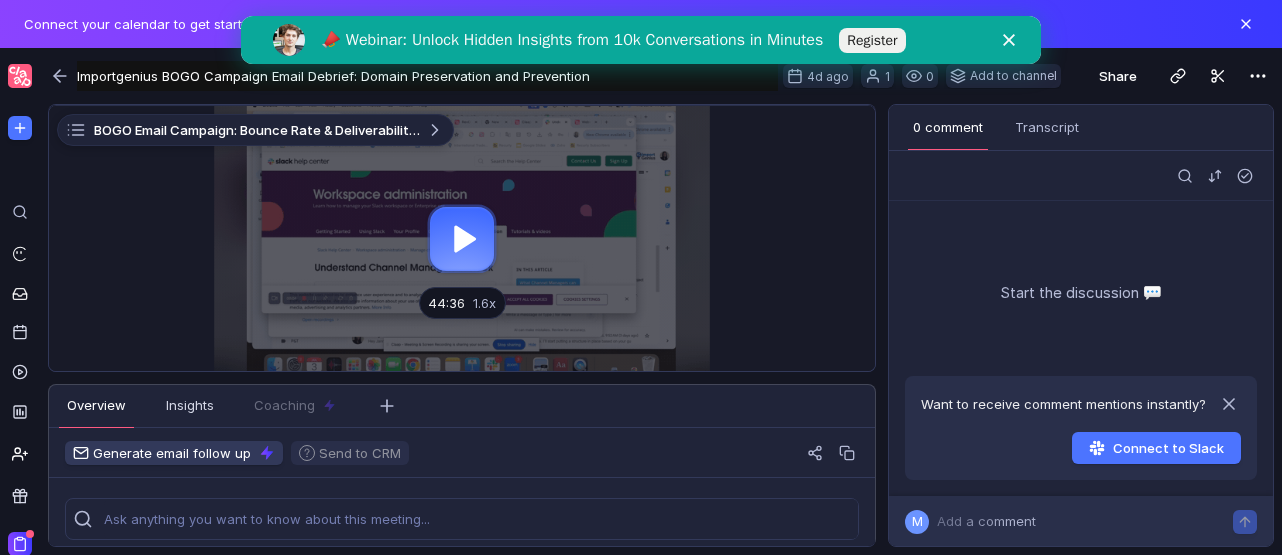 click on "Importgenius BOGO Campaign Email Debrief: Domain Preservation and Prevention" at bounding box center (427, 76) 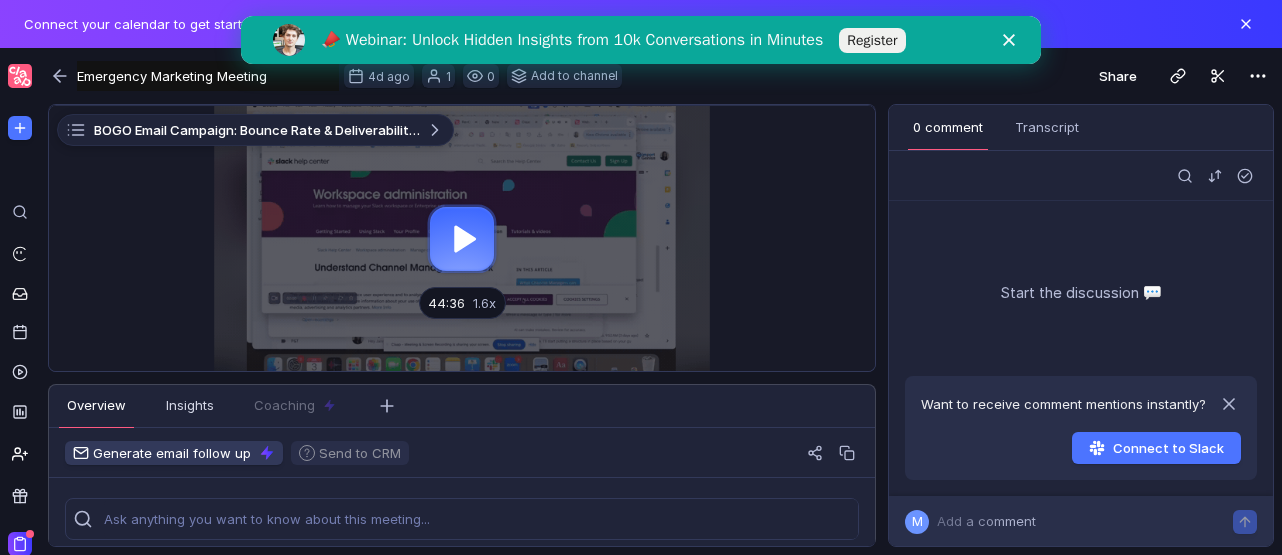 type on "Emergency Marketing Meeting" 